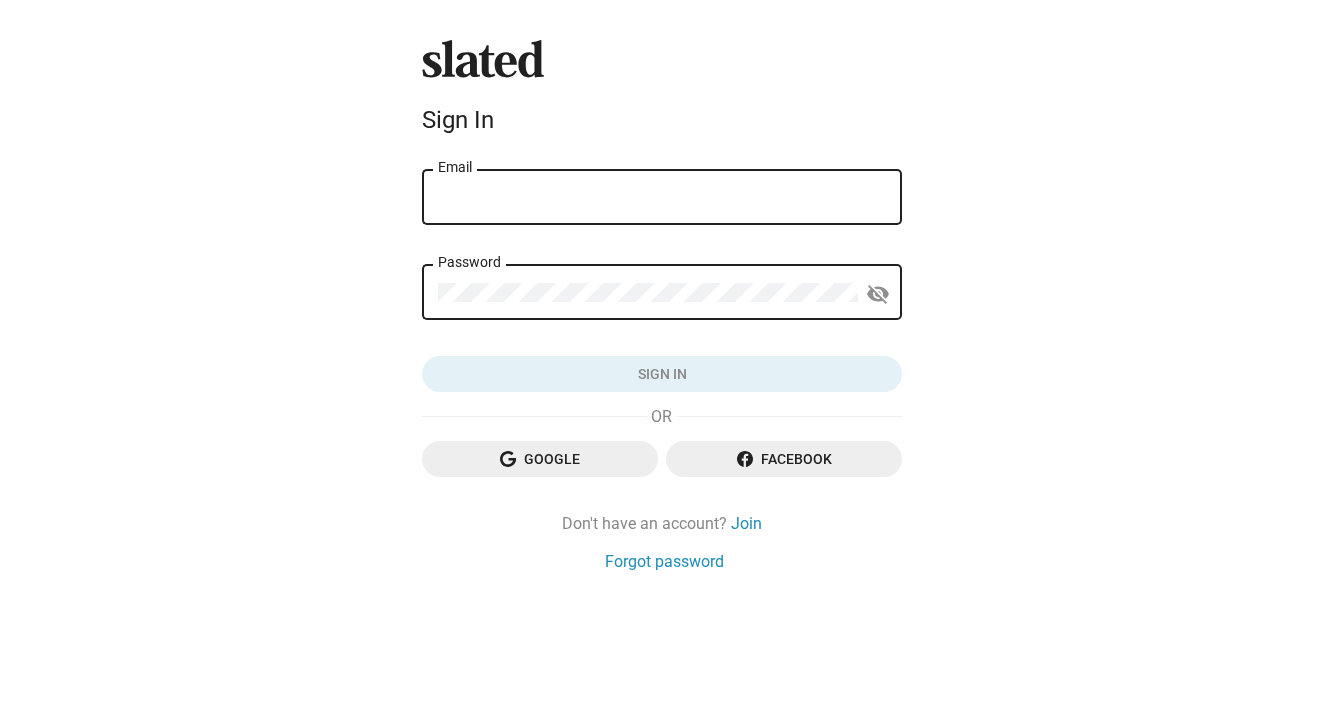 scroll, scrollTop: 0, scrollLeft: 0, axis: both 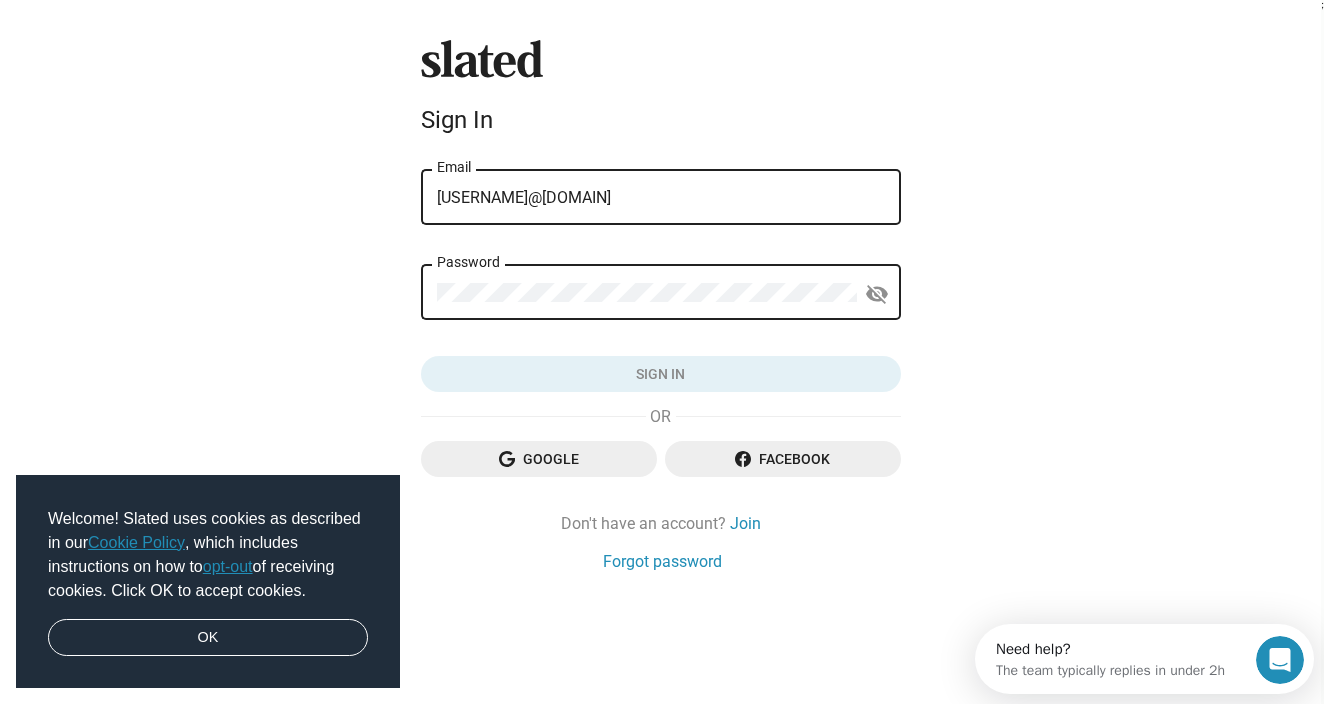 type on "rucasselman@gmail.com" 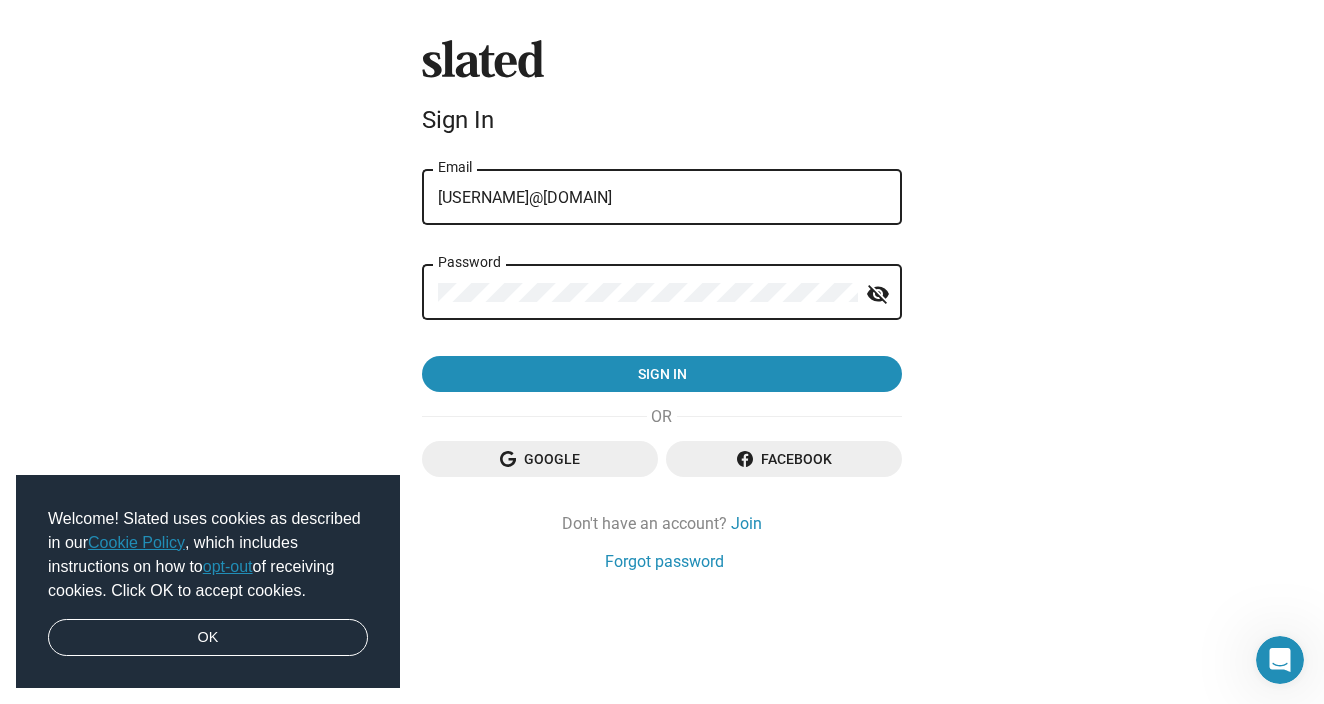 click on "Sign in" 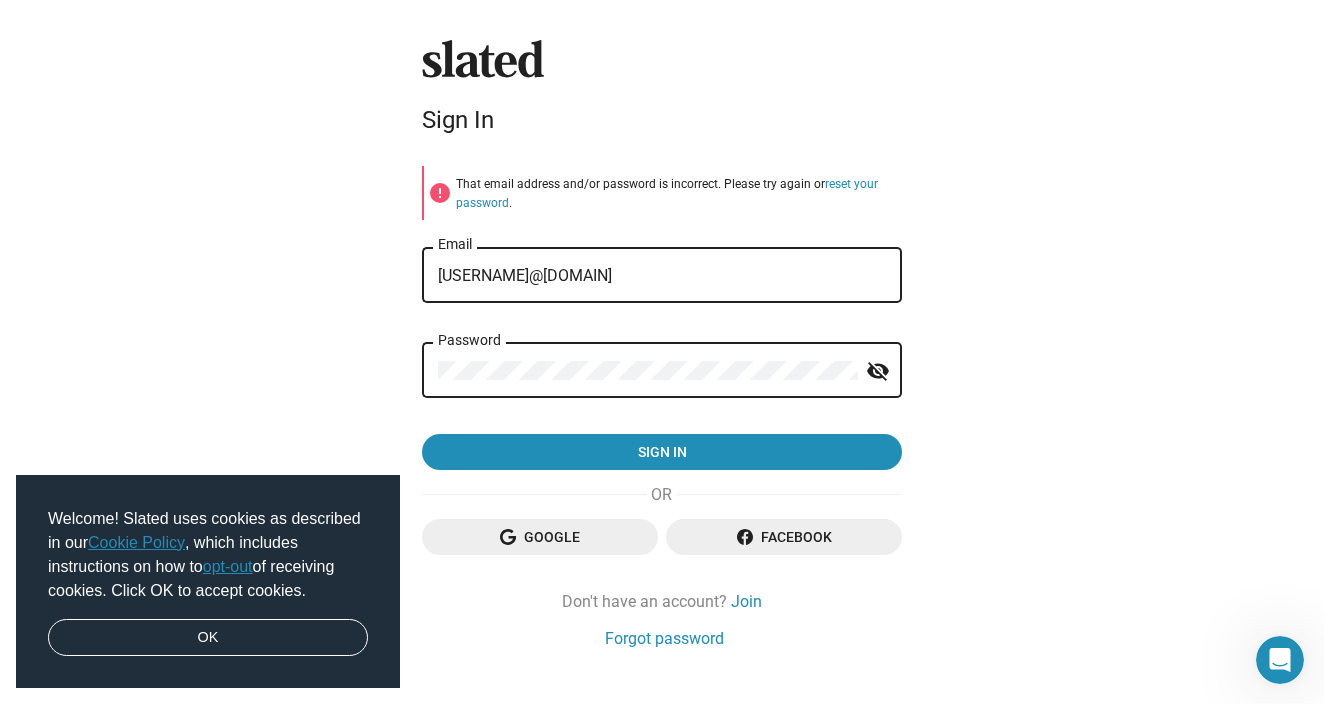 click on "Sign in" 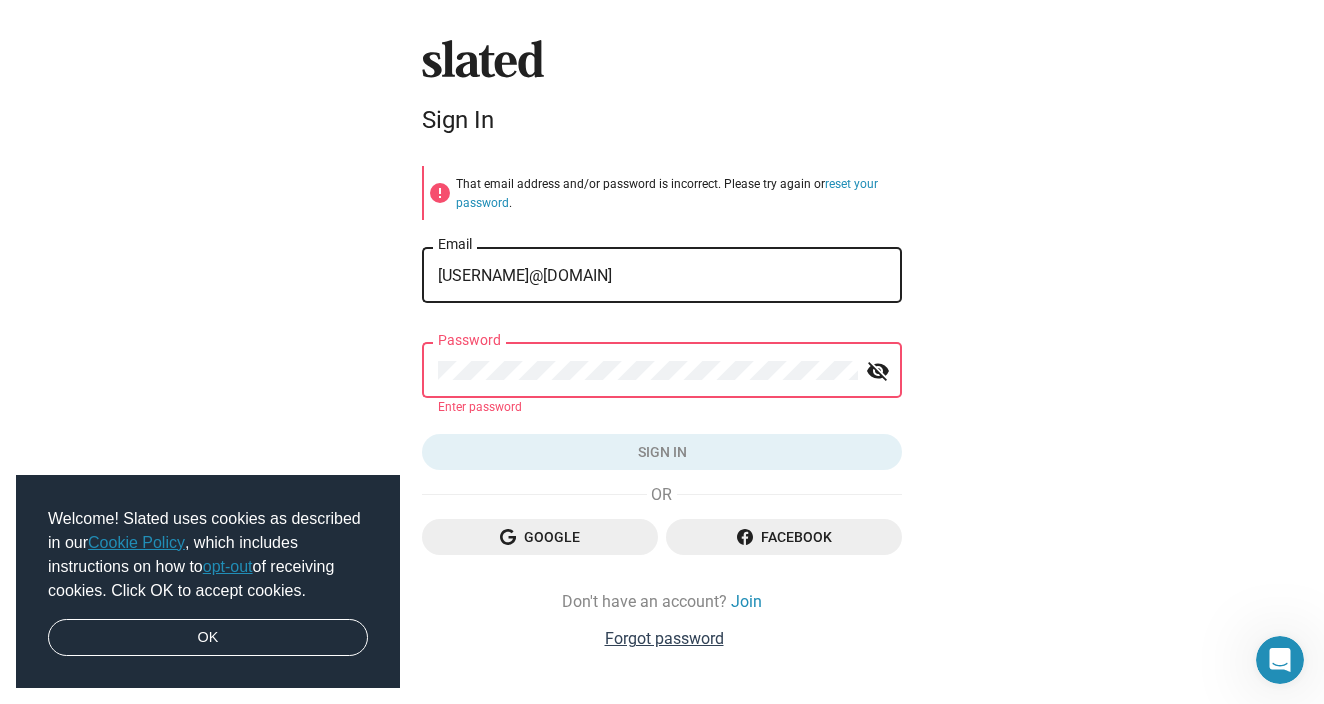 click on "Forgot password" 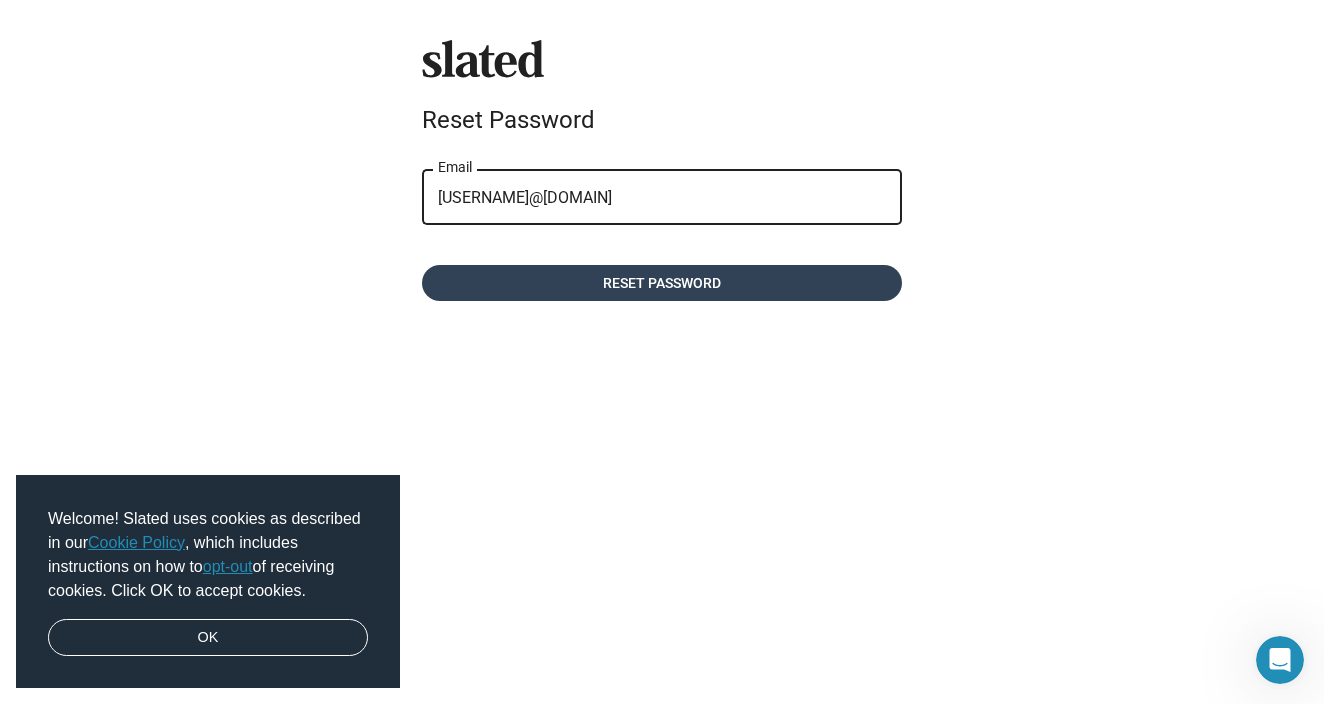 click on "Reset password" 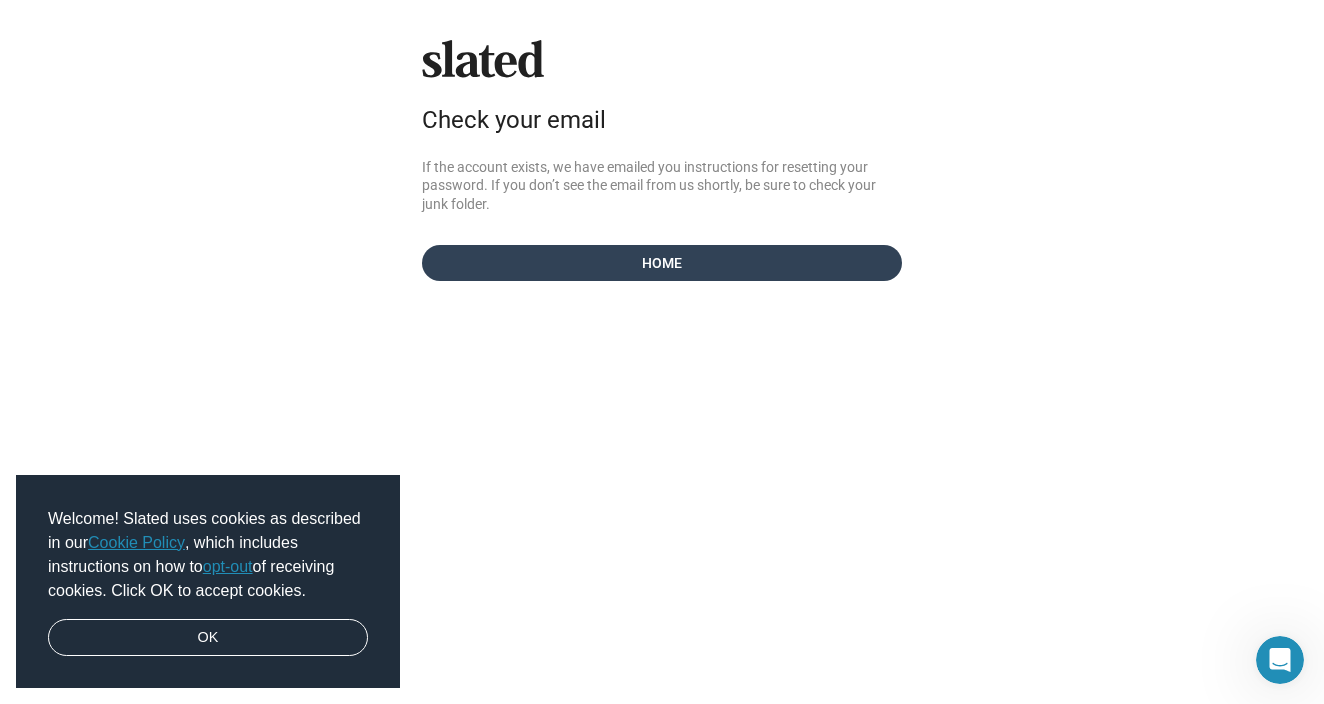 click on "Home" 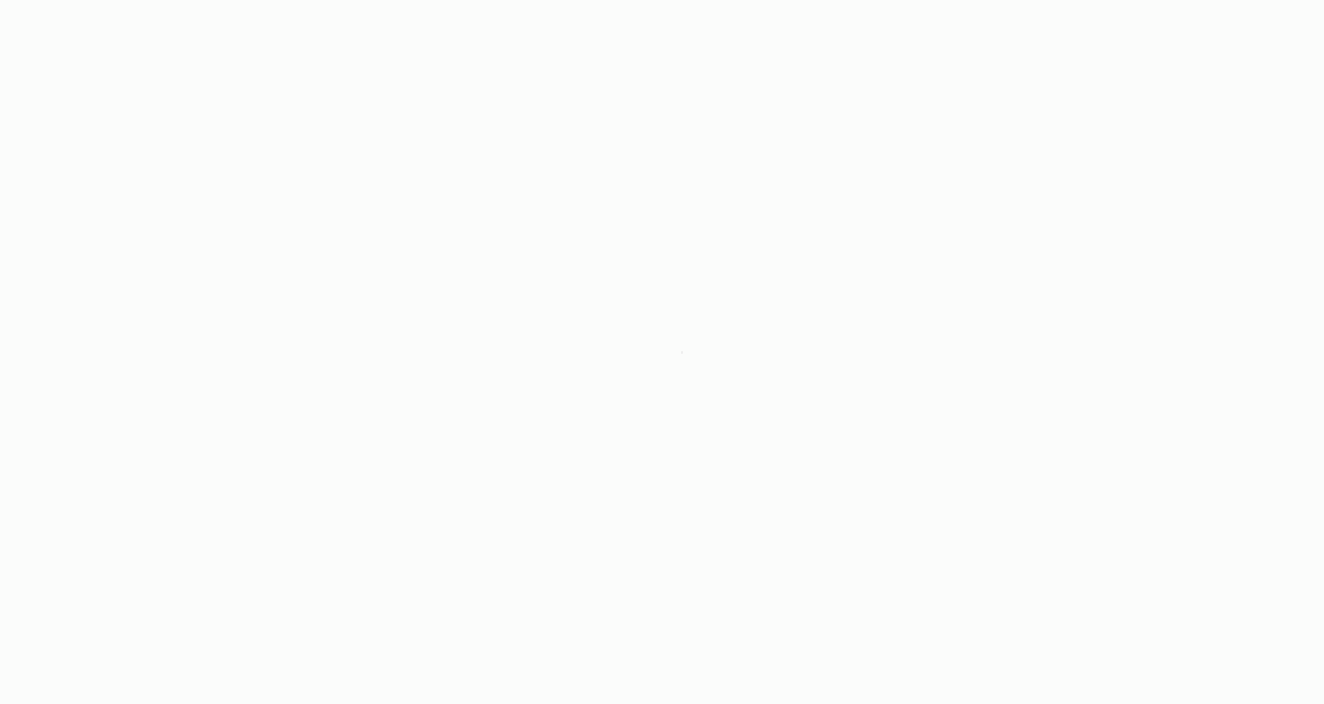 scroll, scrollTop: 0, scrollLeft: 0, axis: both 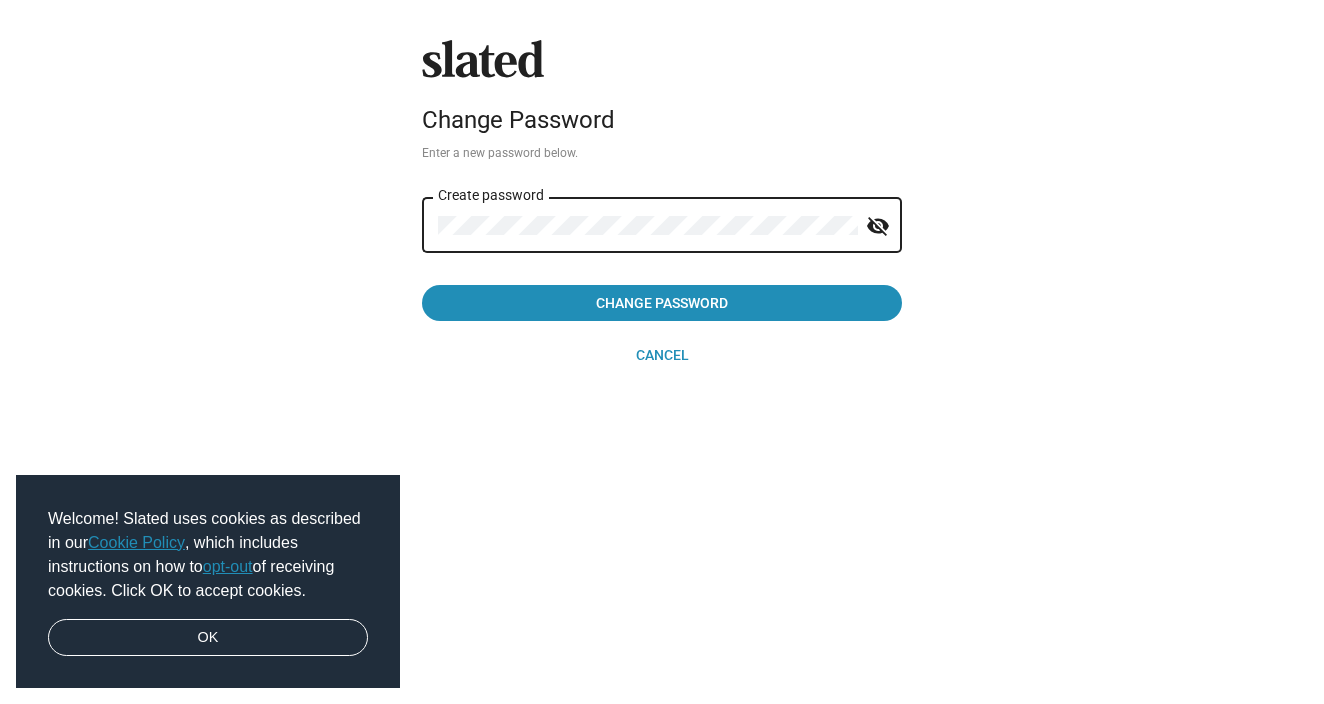 click on "Change Password" 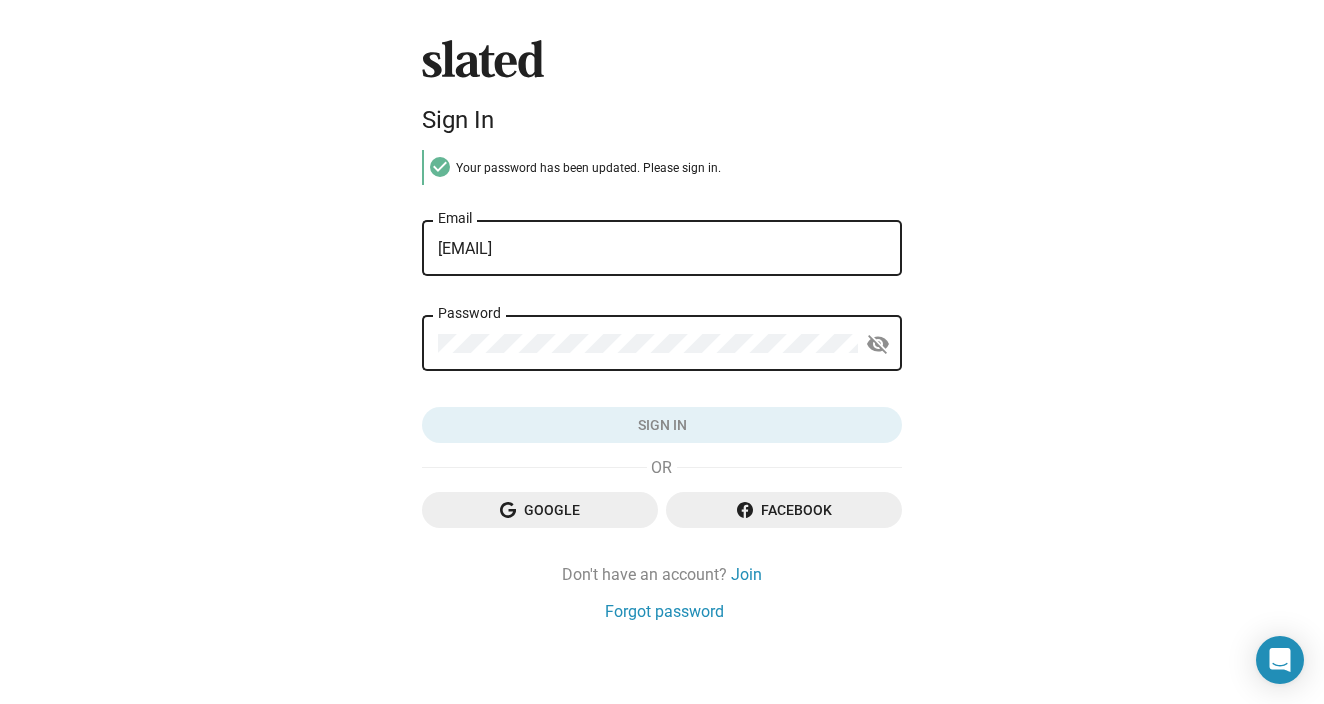 scroll, scrollTop: 0, scrollLeft: 0, axis: both 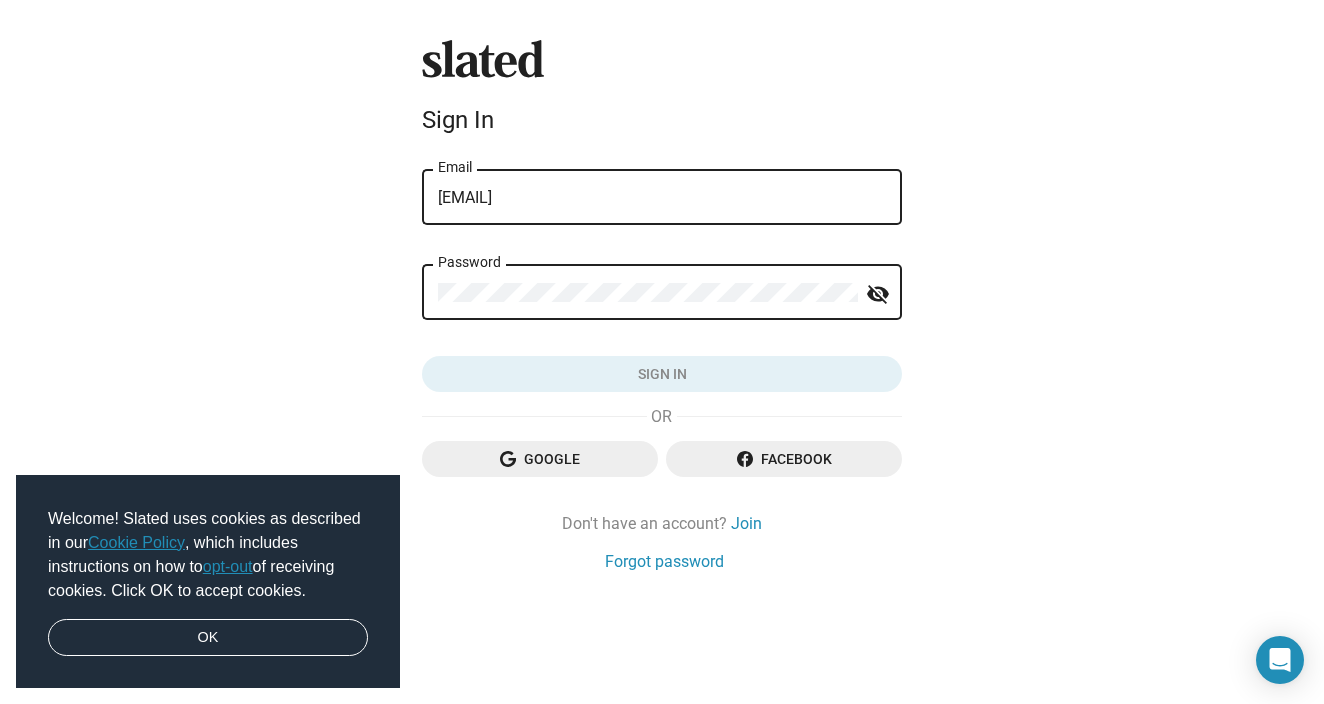 click on "rucasselman@gmail.com Email Password visibility_off Sign in" 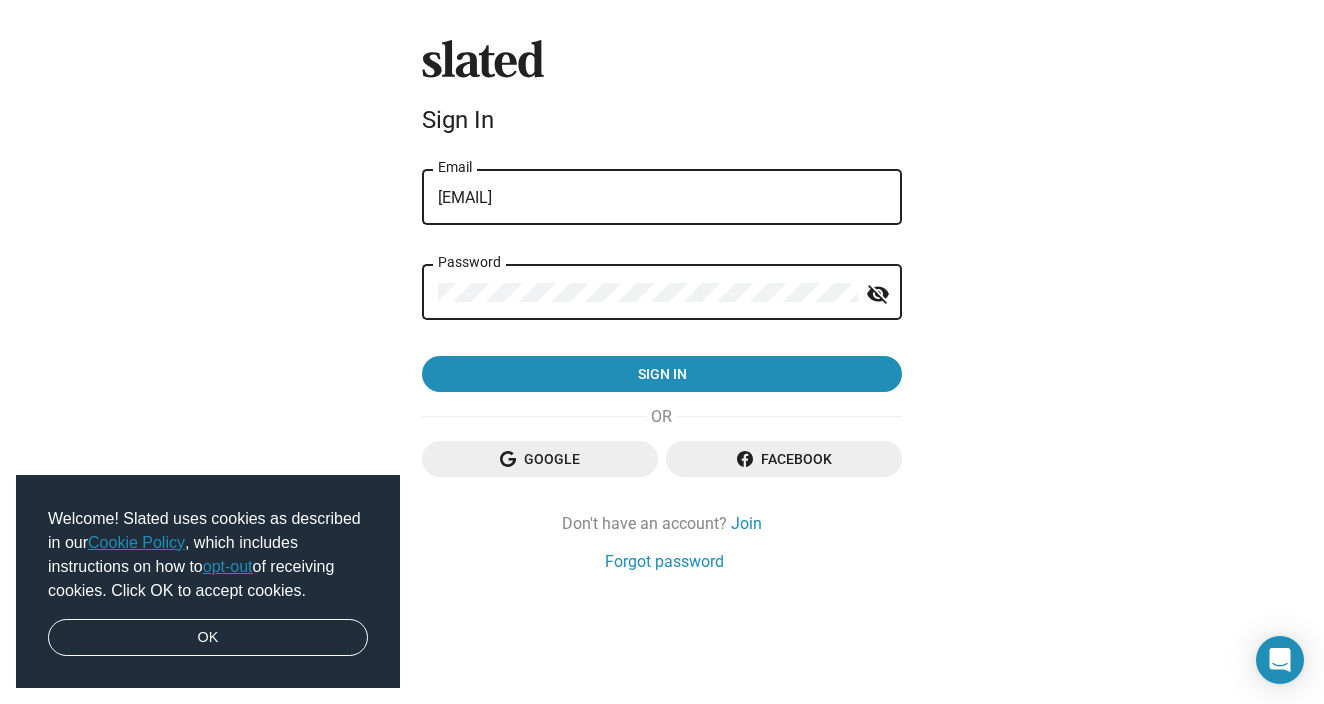 click on "Sign in" 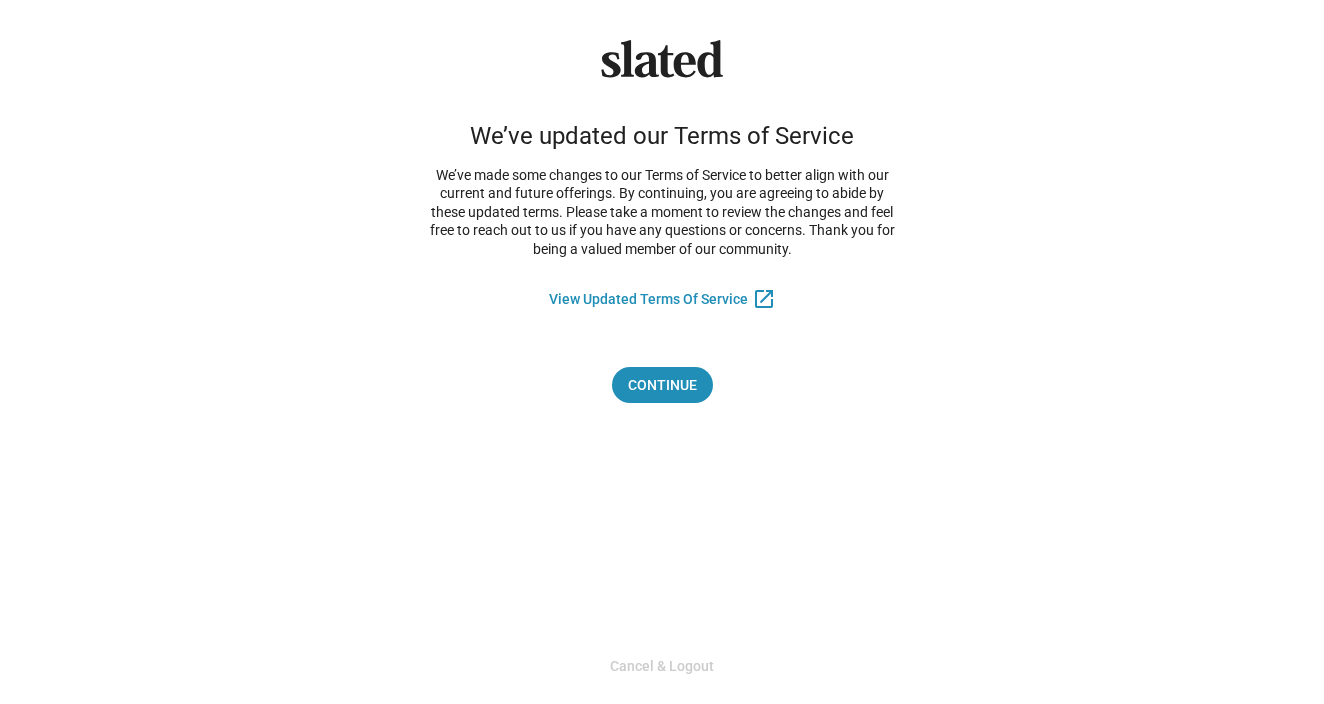 scroll, scrollTop: 0, scrollLeft: 0, axis: both 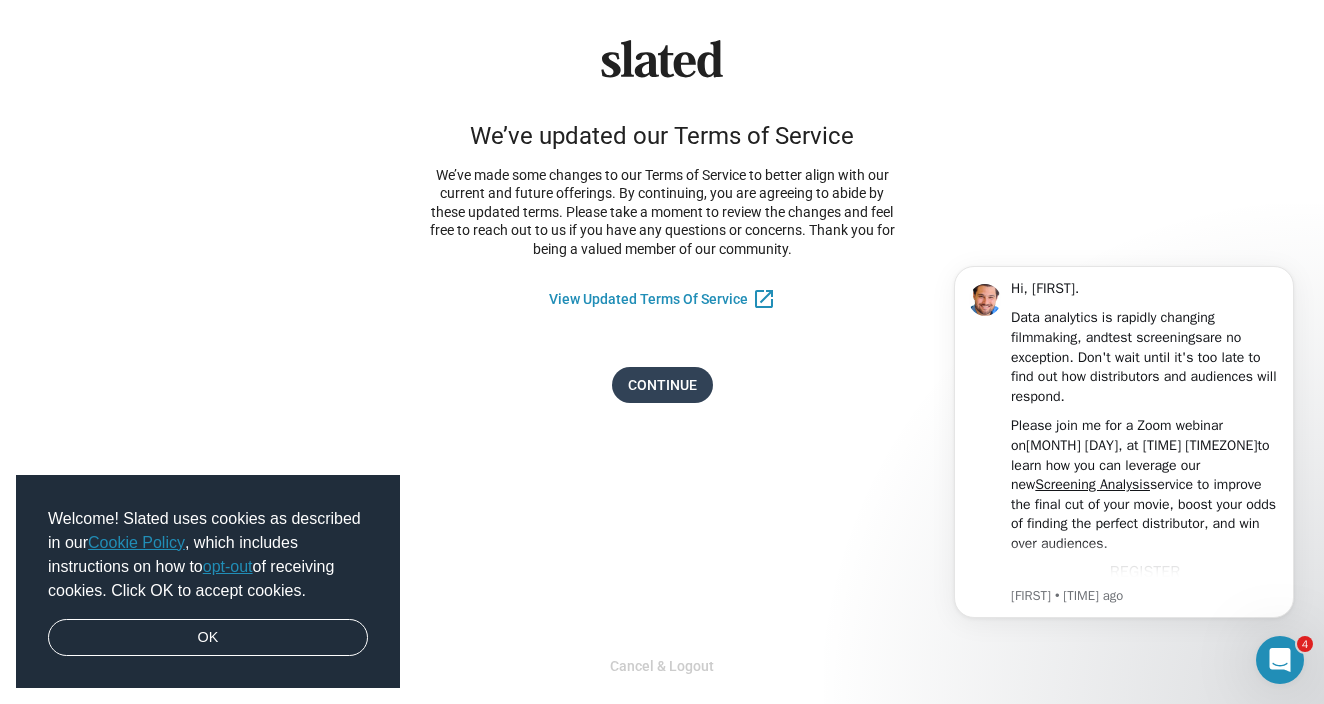 click on "Continue" 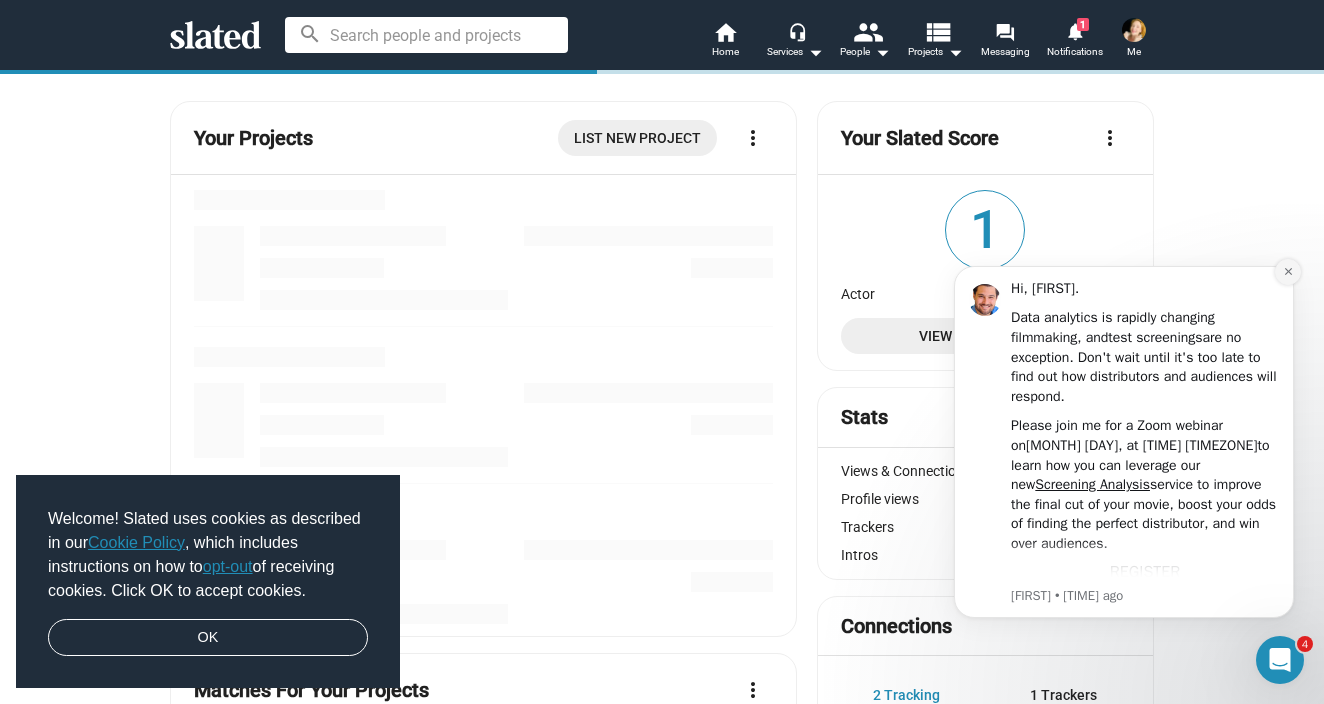 click 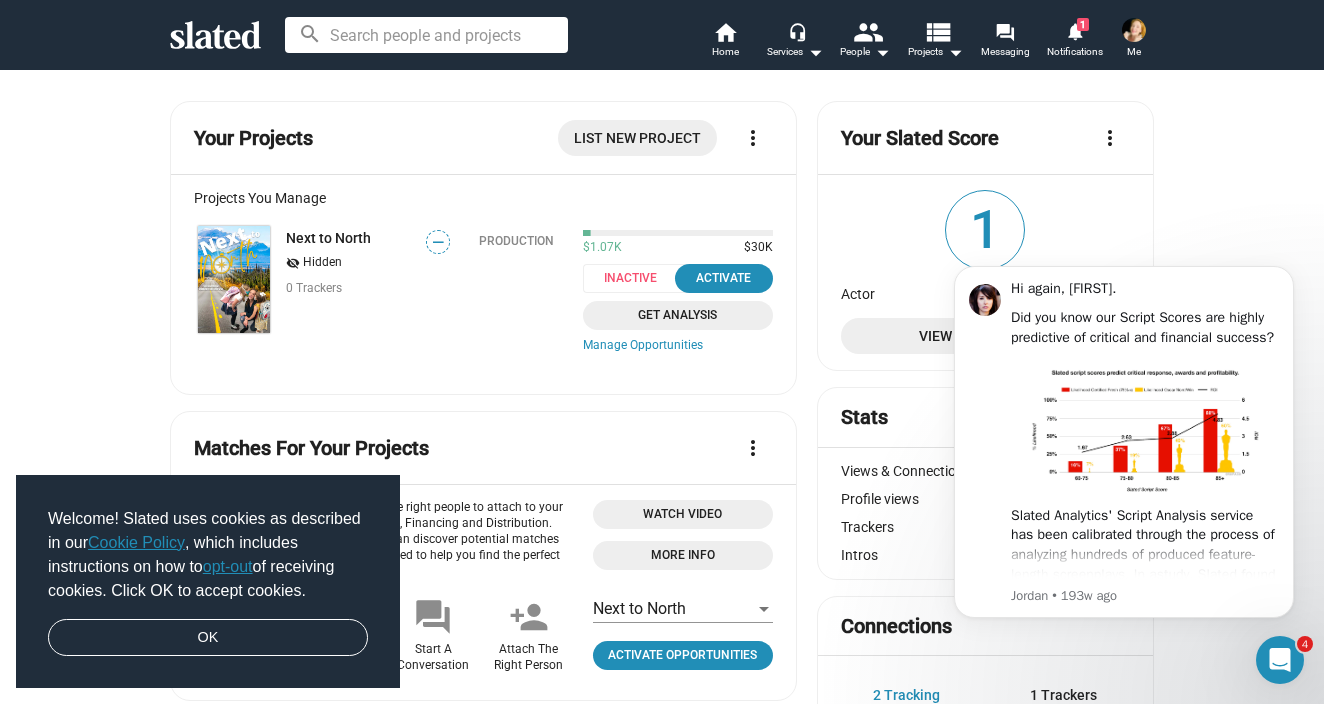 scroll, scrollTop: 0, scrollLeft: 0, axis: both 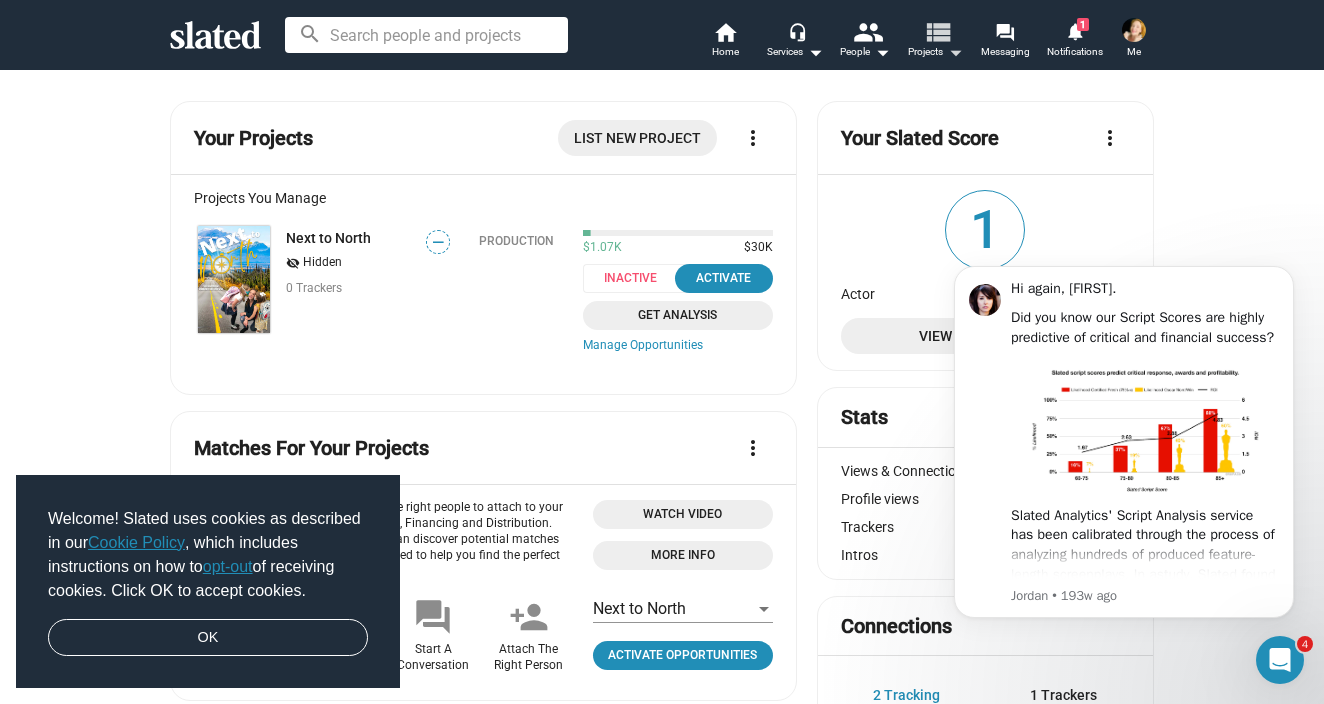 click on "view_list" at bounding box center (937, 31) 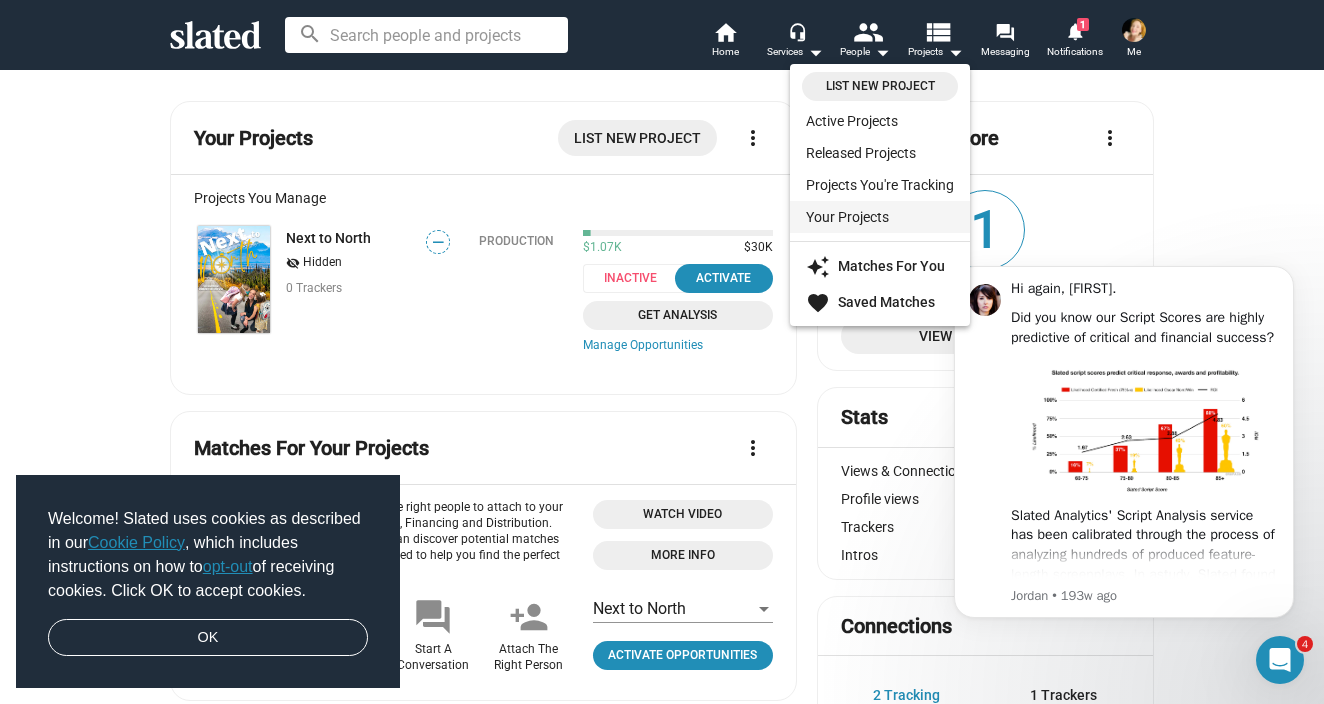 click on "Your Projects" at bounding box center (880, 217) 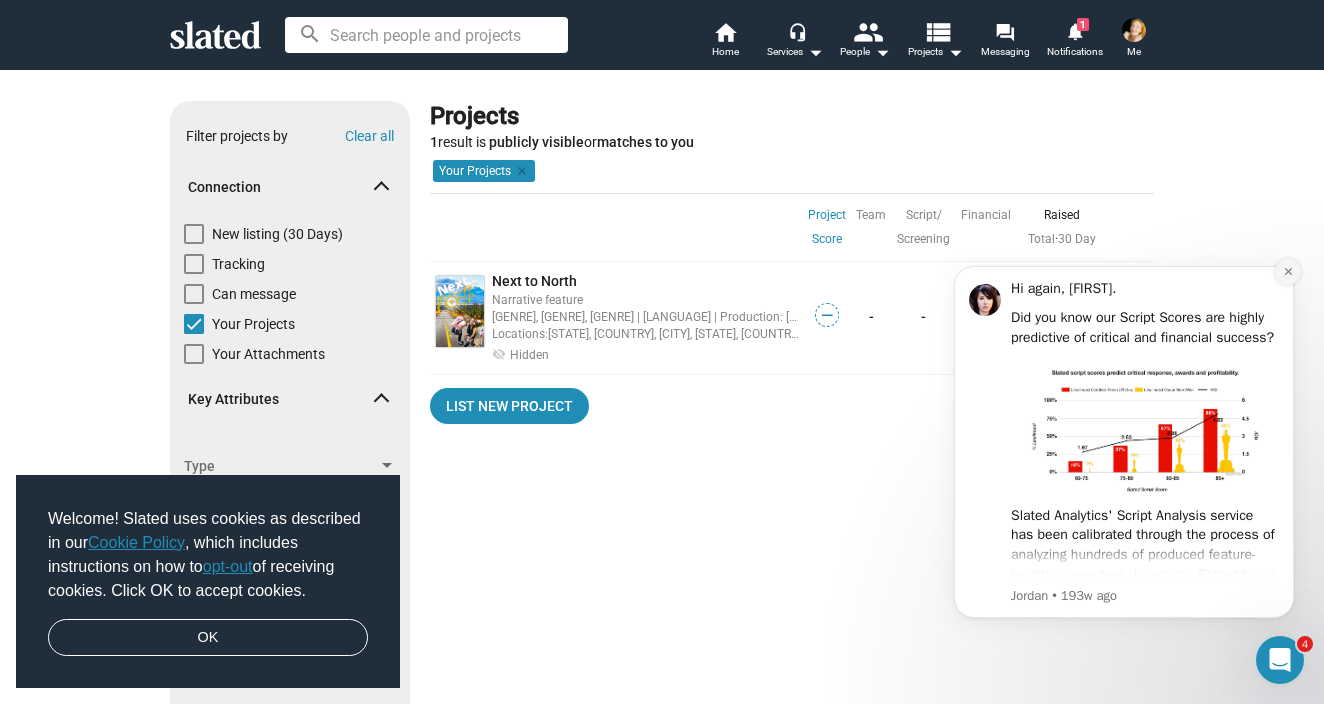 click 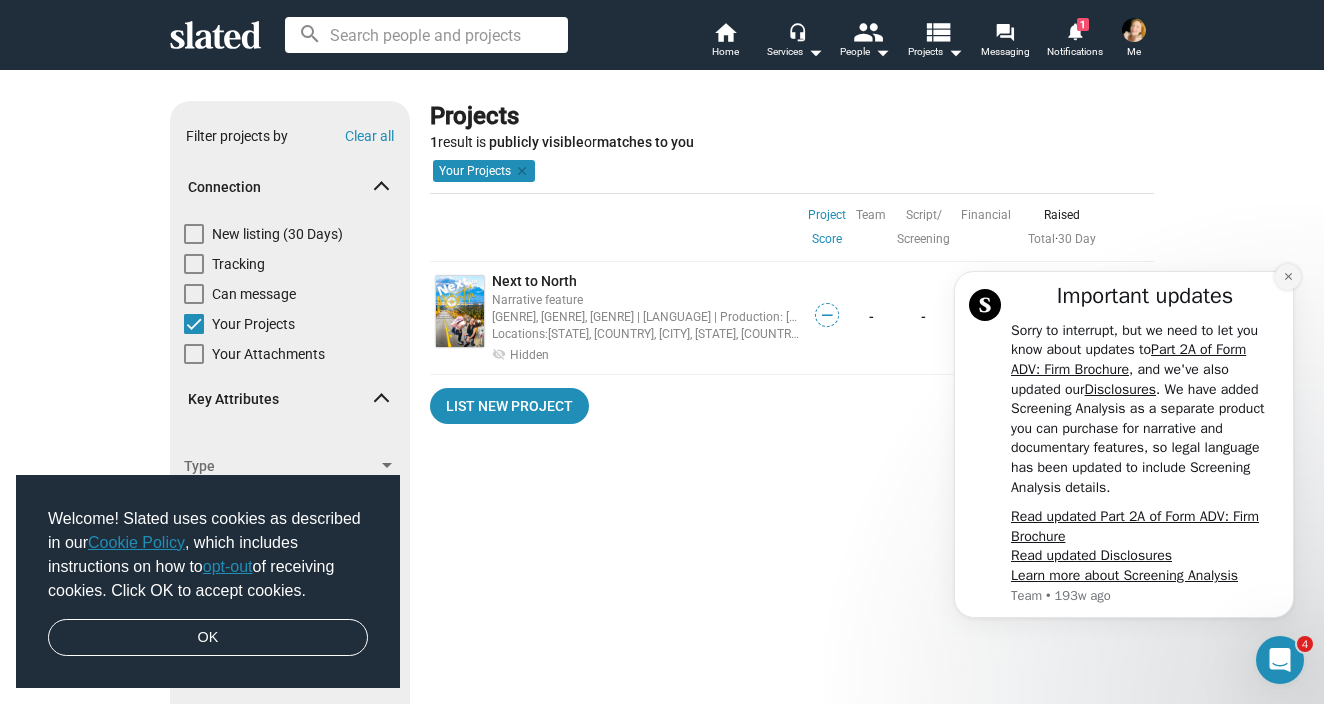 click 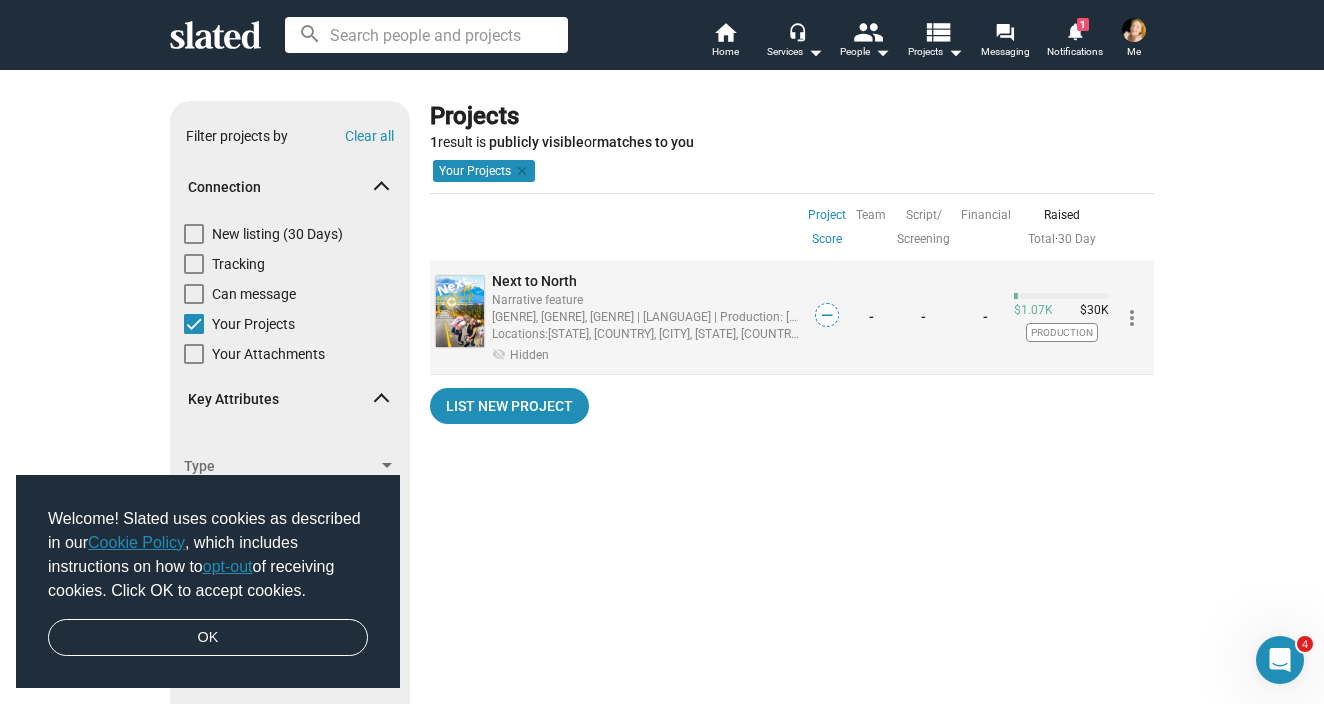 click on "more_vert" 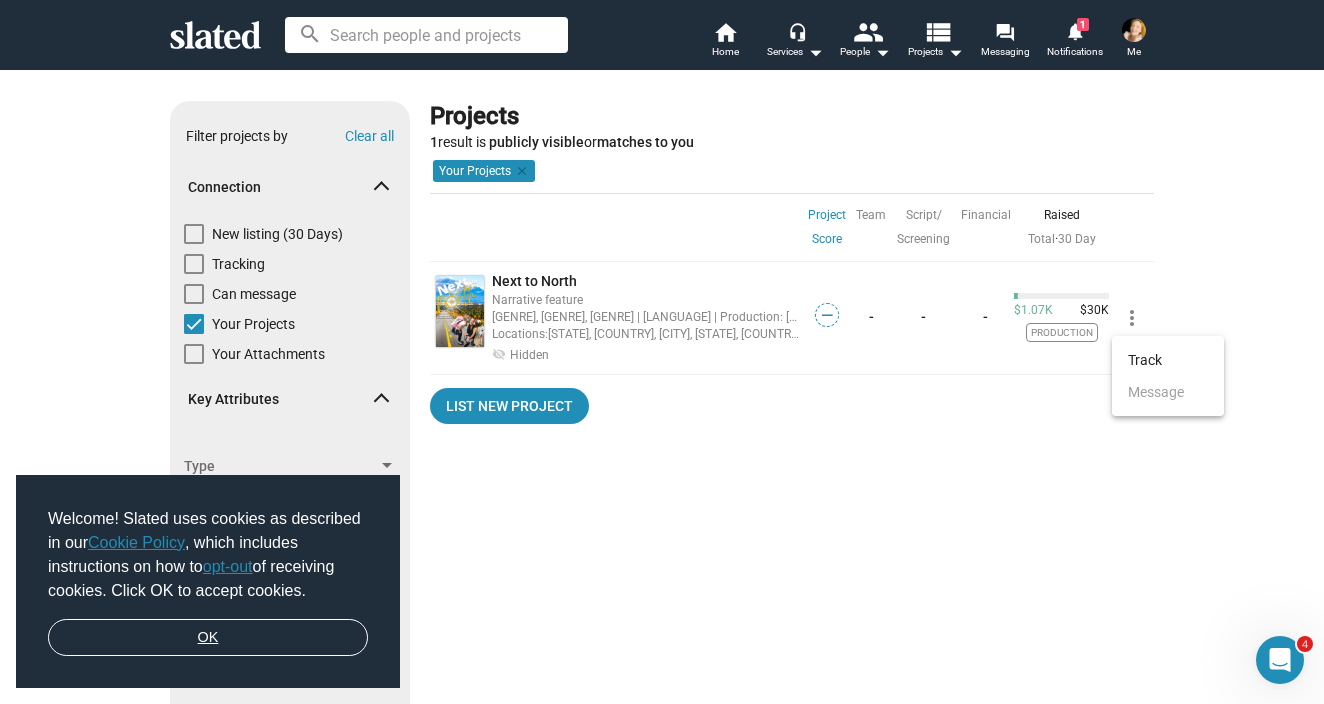 click on "OK" at bounding box center [208, 638] 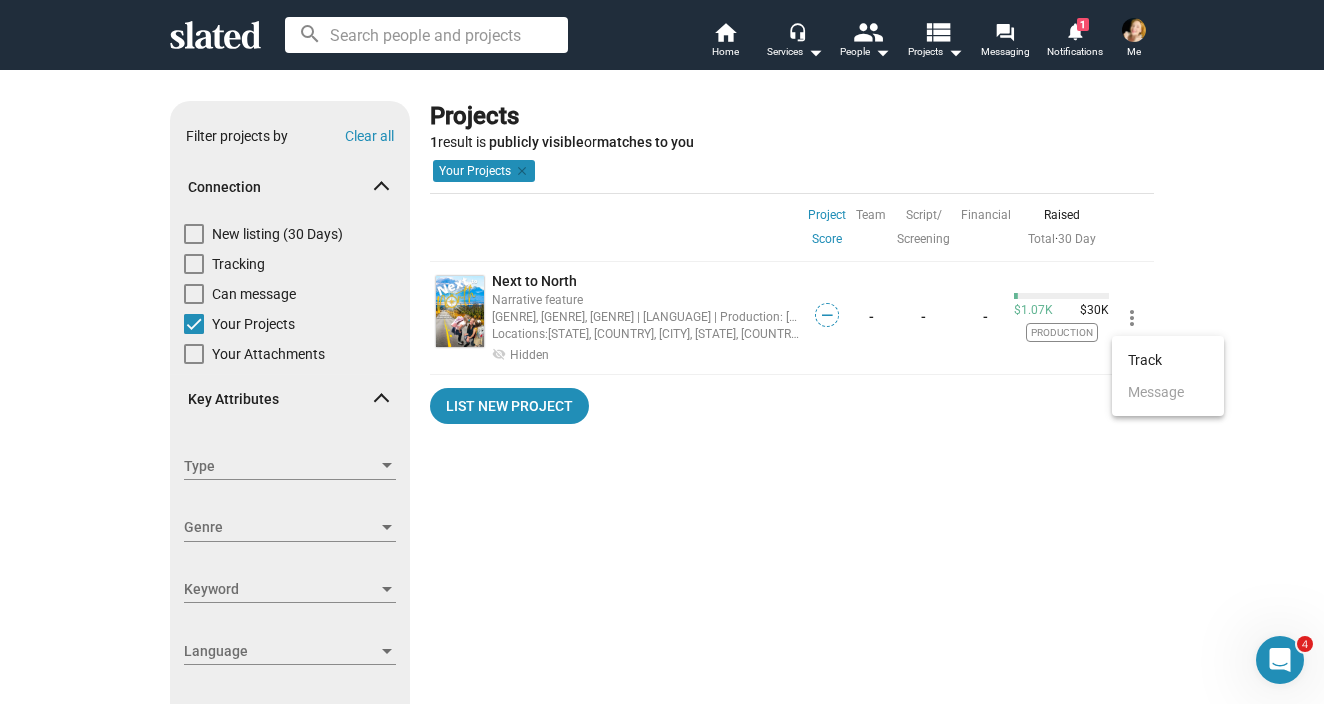 click at bounding box center (662, 352) 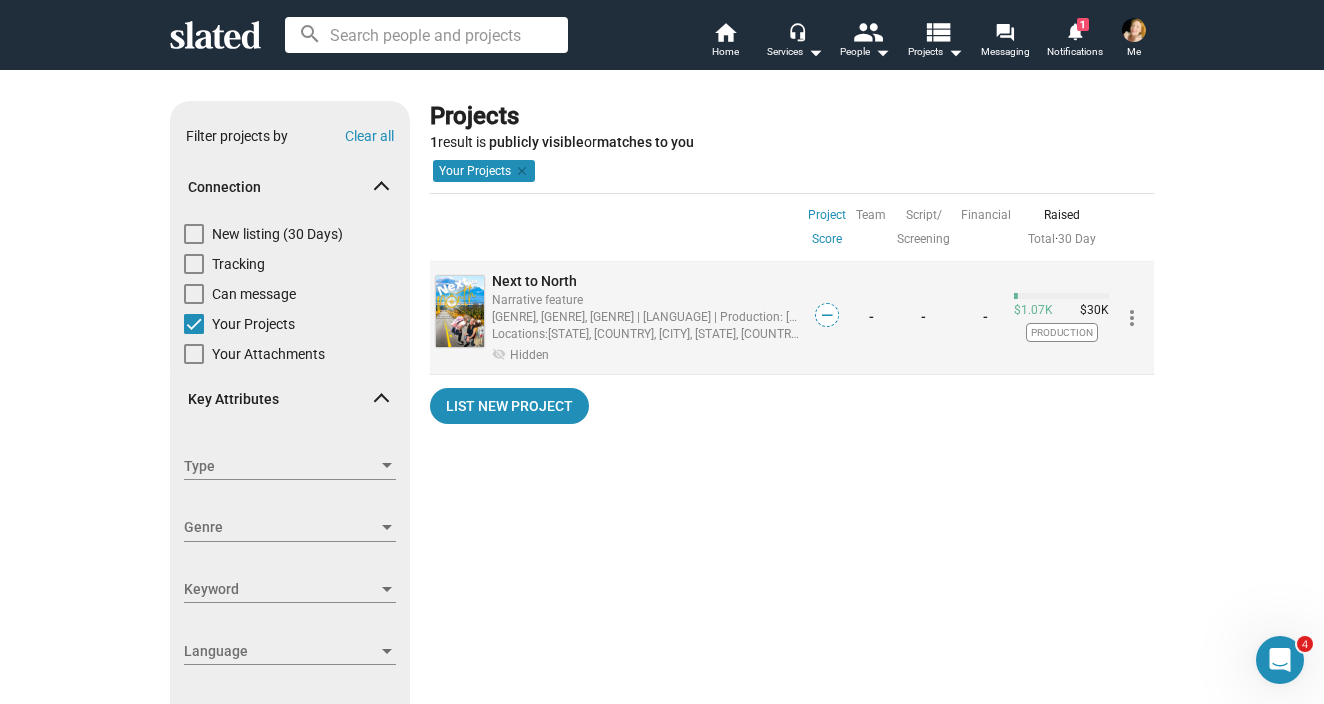 click on "Narrative feature" 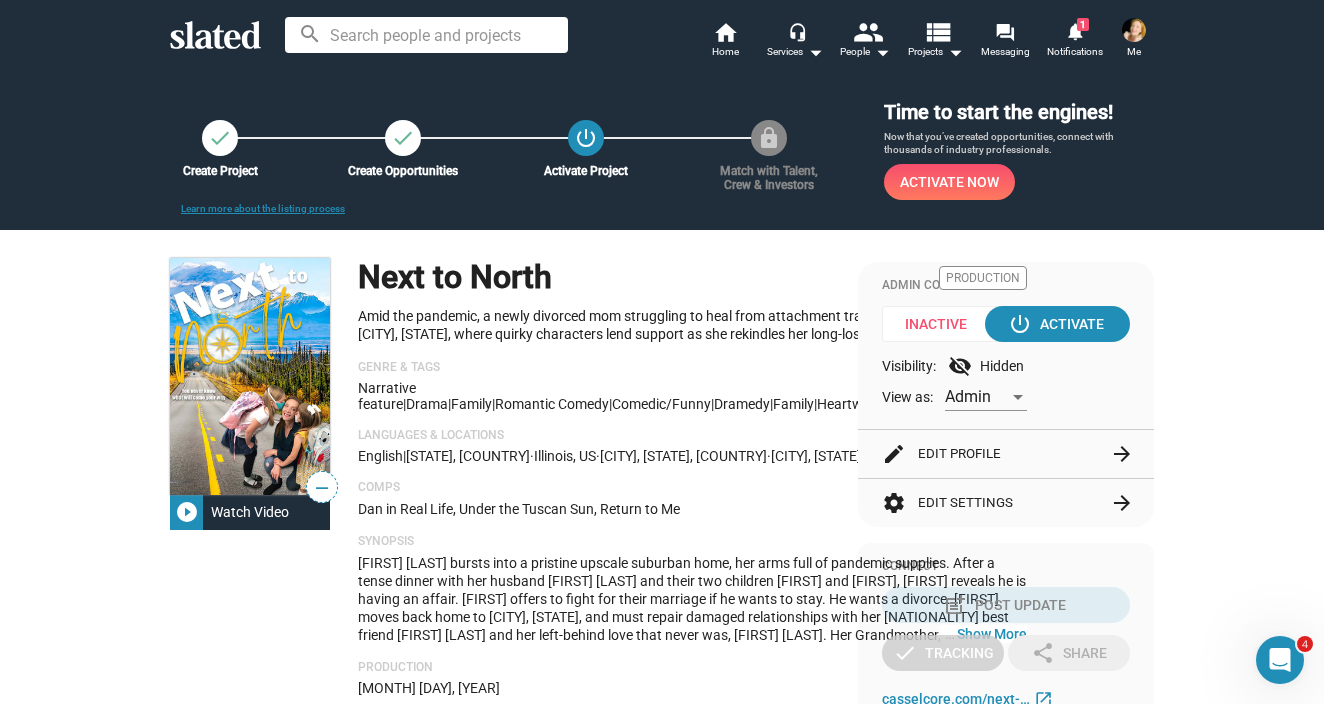 click on "Inactive" 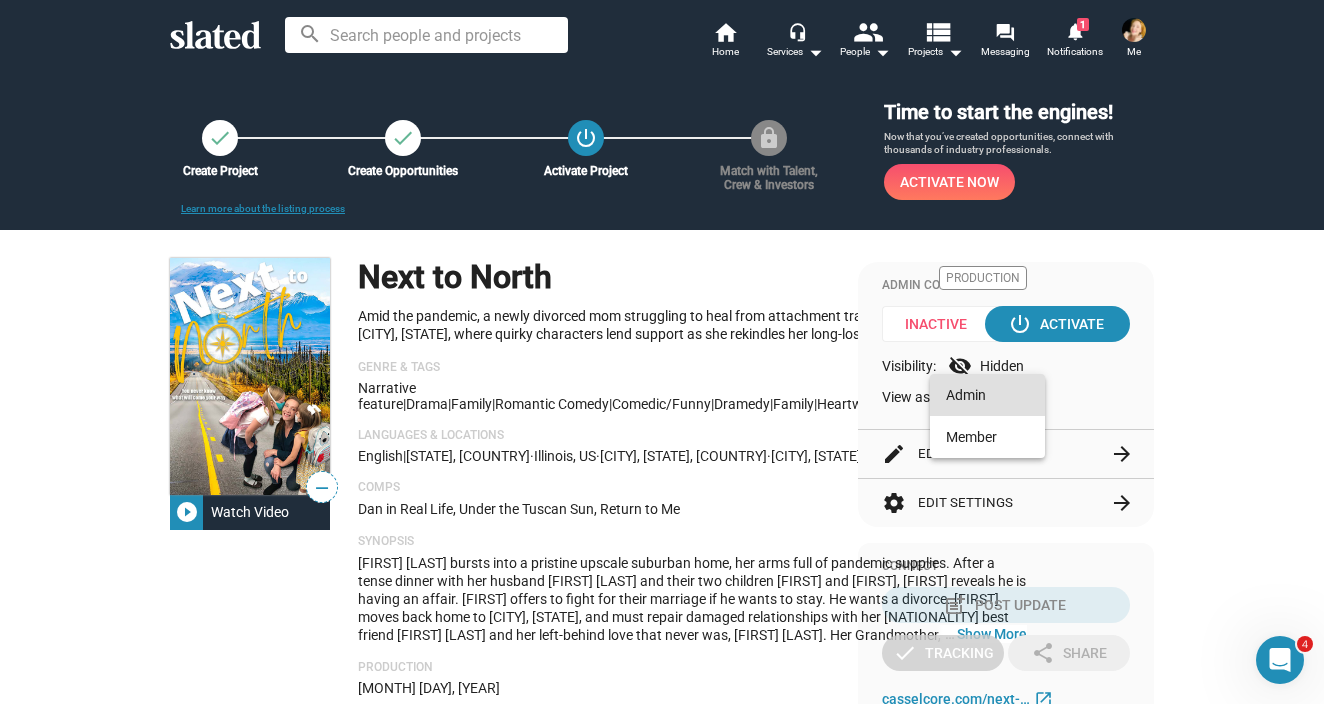 click on "Admin" at bounding box center [987, 395] 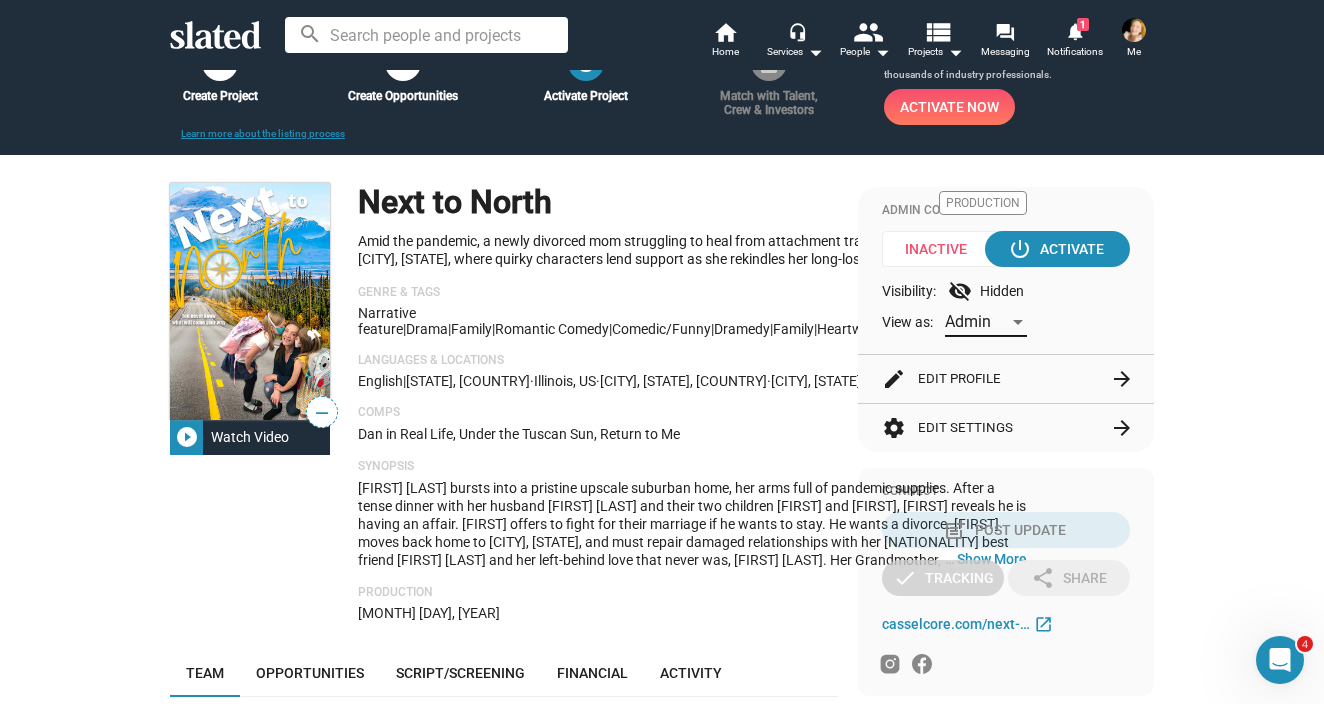 scroll, scrollTop: 80, scrollLeft: 0, axis: vertical 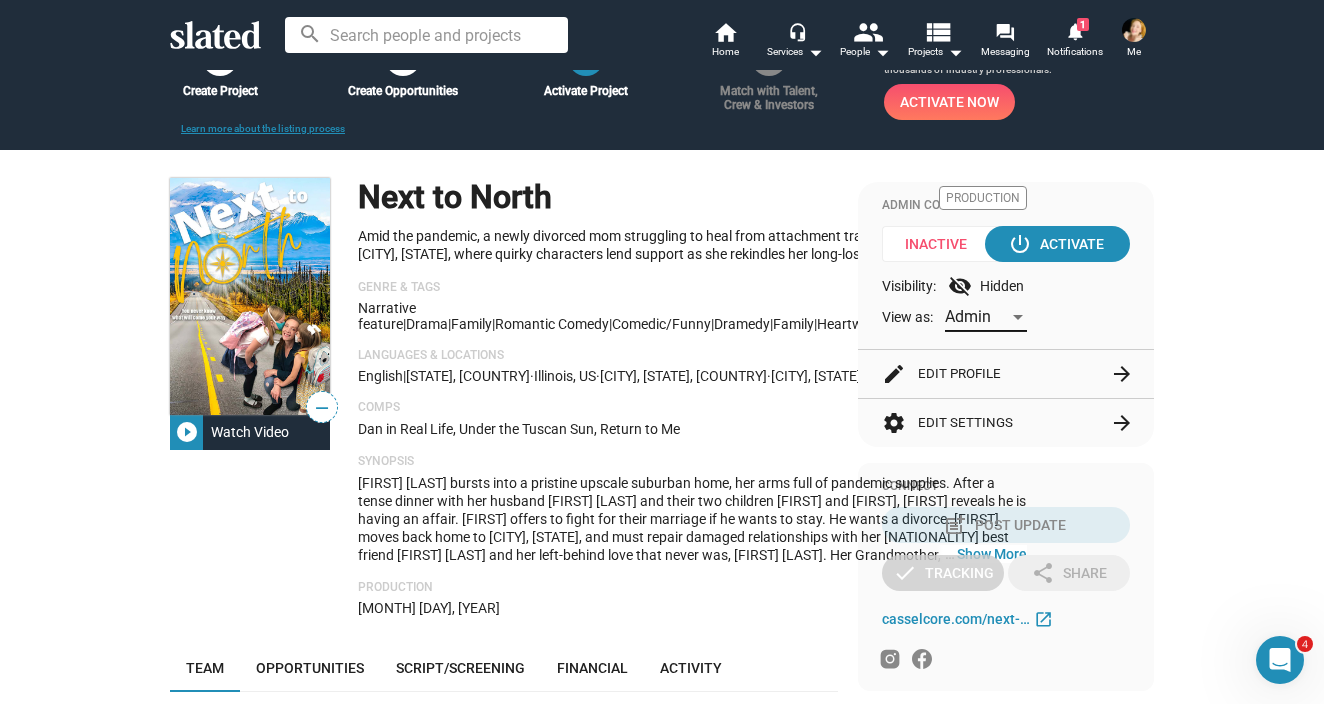 click on "arrow_forward" 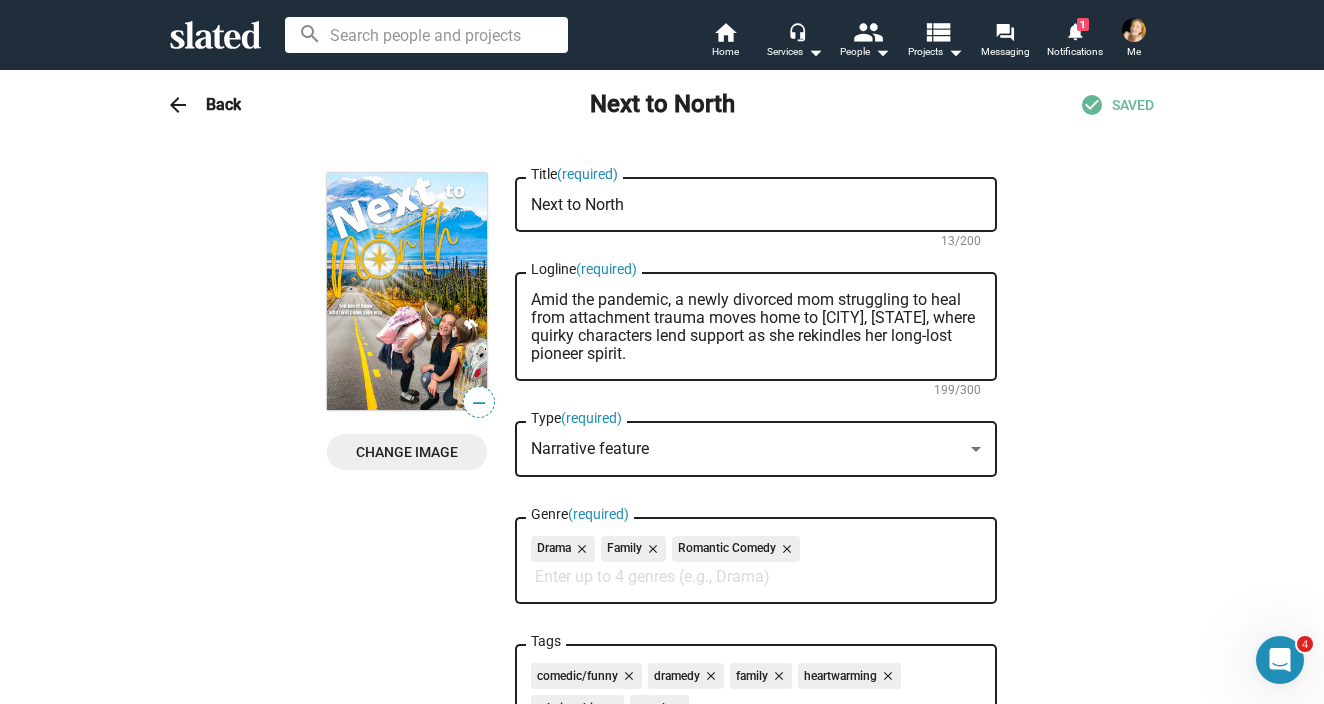scroll, scrollTop: 0, scrollLeft: 0, axis: both 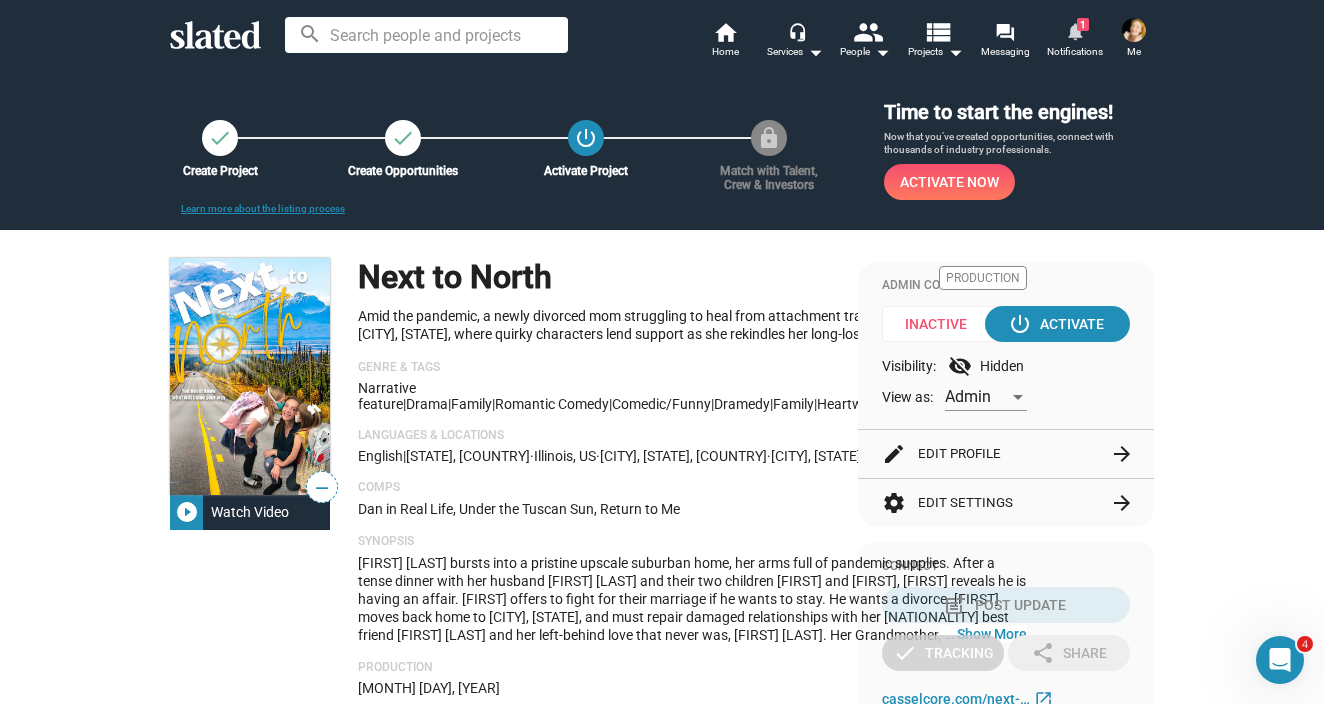 click on "1" at bounding box center (1083, 24) 